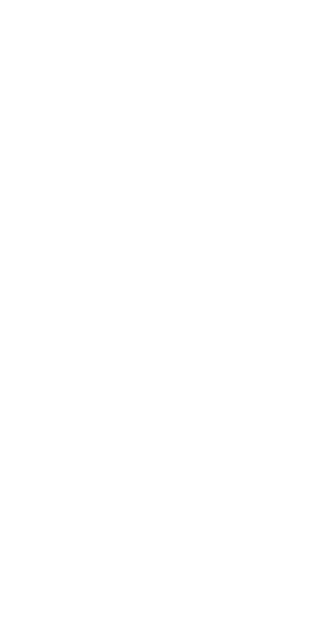 scroll, scrollTop: 0, scrollLeft: 0, axis: both 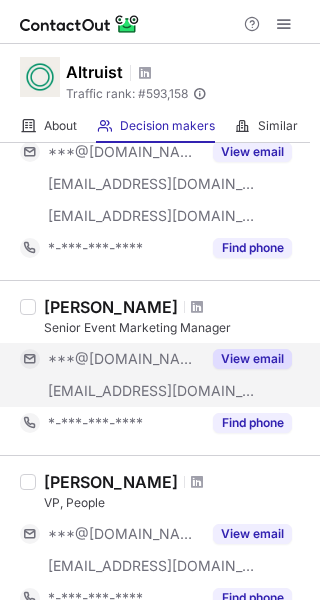 click on "View email" at bounding box center [252, 359] 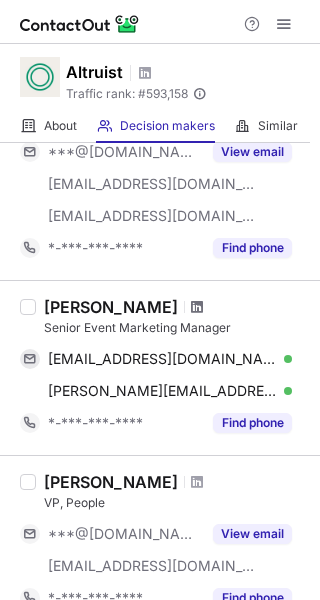 click at bounding box center (197, 307) 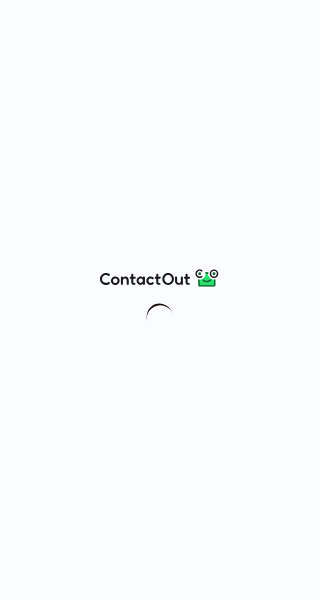 scroll, scrollTop: 0, scrollLeft: 0, axis: both 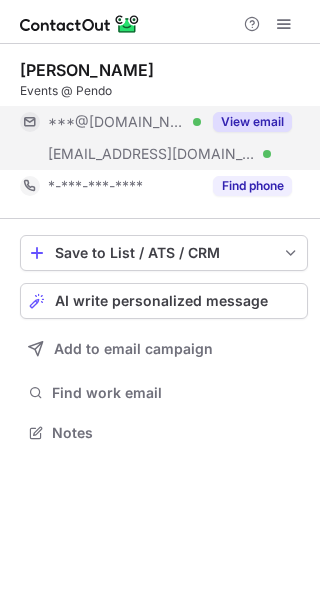 click on "View email" at bounding box center [252, 122] 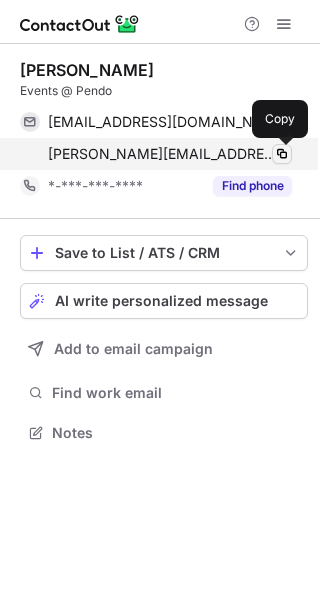 click at bounding box center (282, 154) 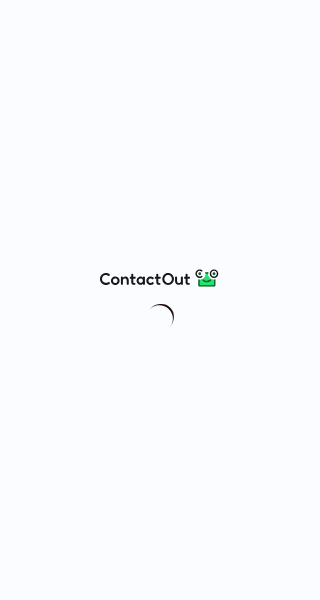 scroll, scrollTop: 0, scrollLeft: 0, axis: both 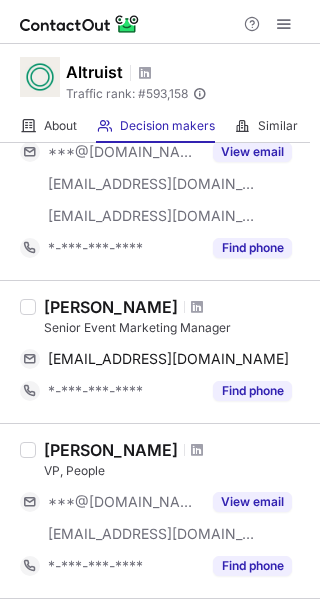 drag, startPoint x: 35, startPoint y: 327, endPoint x: 242, endPoint y: 327, distance: 207 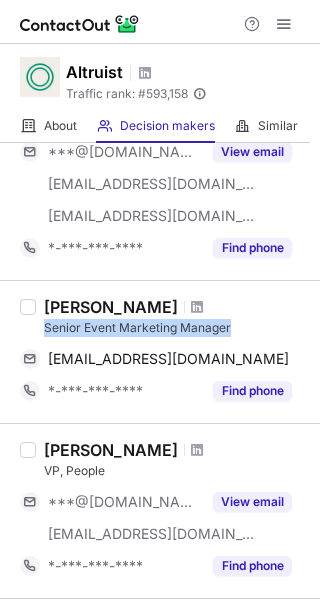 drag, startPoint x: 249, startPoint y: 323, endPoint x: 39, endPoint y: 334, distance: 210.2879 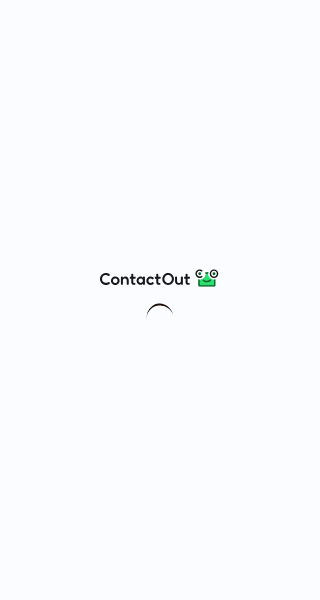 scroll, scrollTop: 0, scrollLeft: 0, axis: both 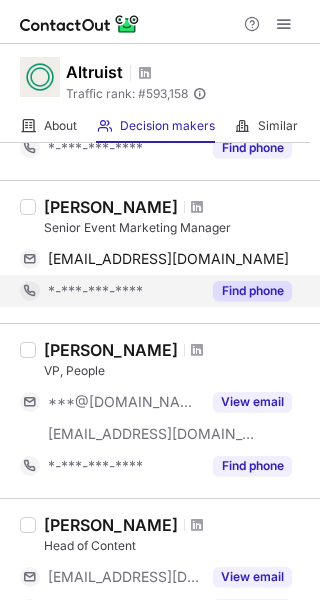 click on "Find phone" at bounding box center (252, 291) 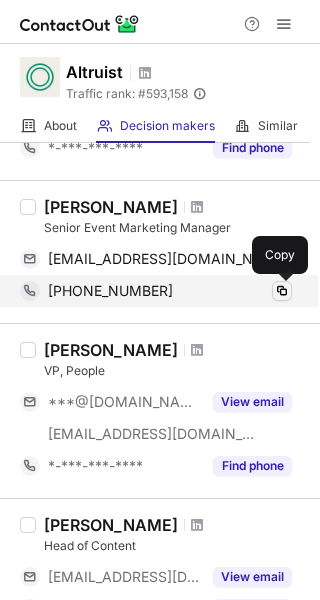 click at bounding box center (282, 291) 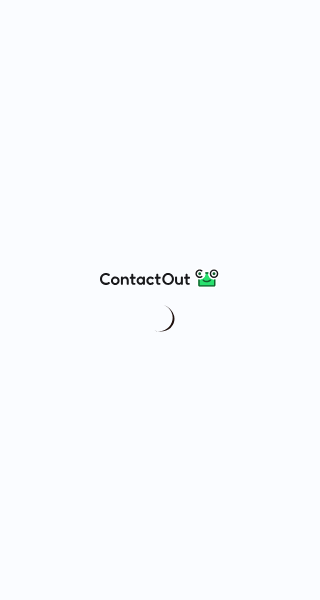 scroll, scrollTop: 0, scrollLeft: 0, axis: both 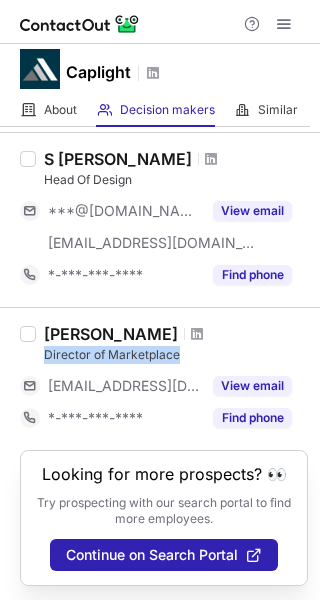drag, startPoint x: 37, startPoint y: 351, endPoint x: 185, endPoint y: 348, distance: 148.0304 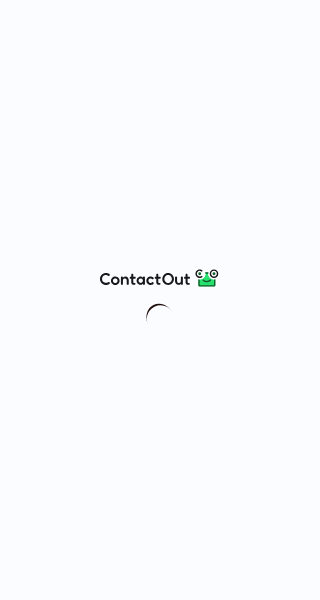 scroll, scrollTop: 0, scrollLeft: 0, axis: both 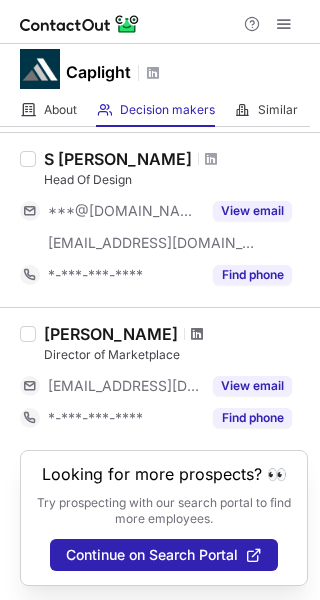 click at bounding box center (197, 334) 